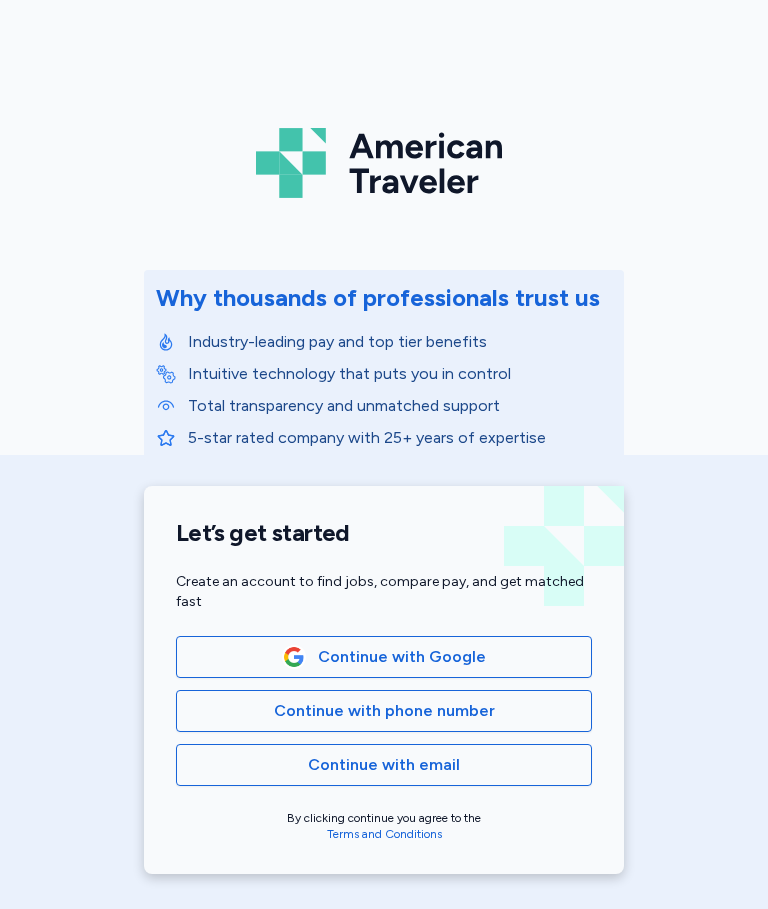 scroll, scrollTop: 0, scrollLeft: 0, axis: both 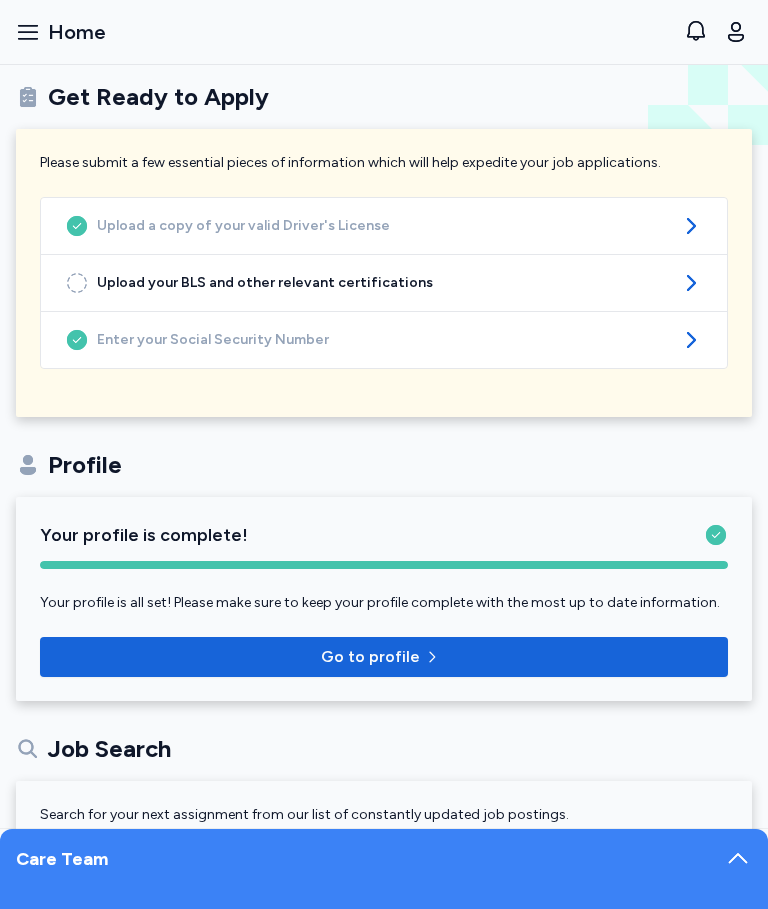 click 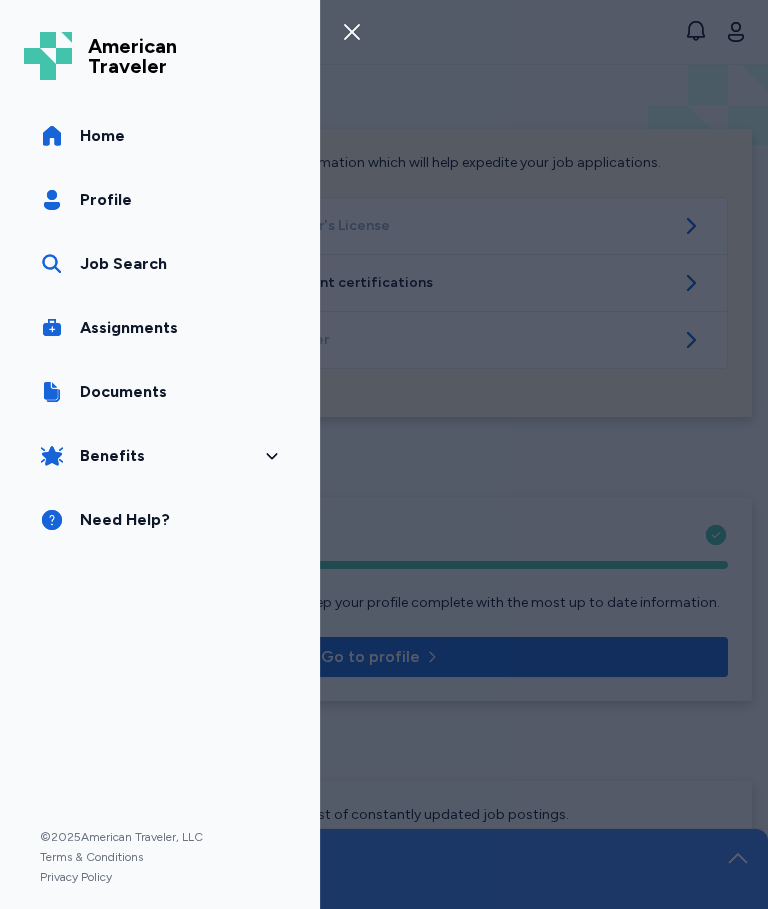 click on "Job Search" at bounding box center [123, 264] 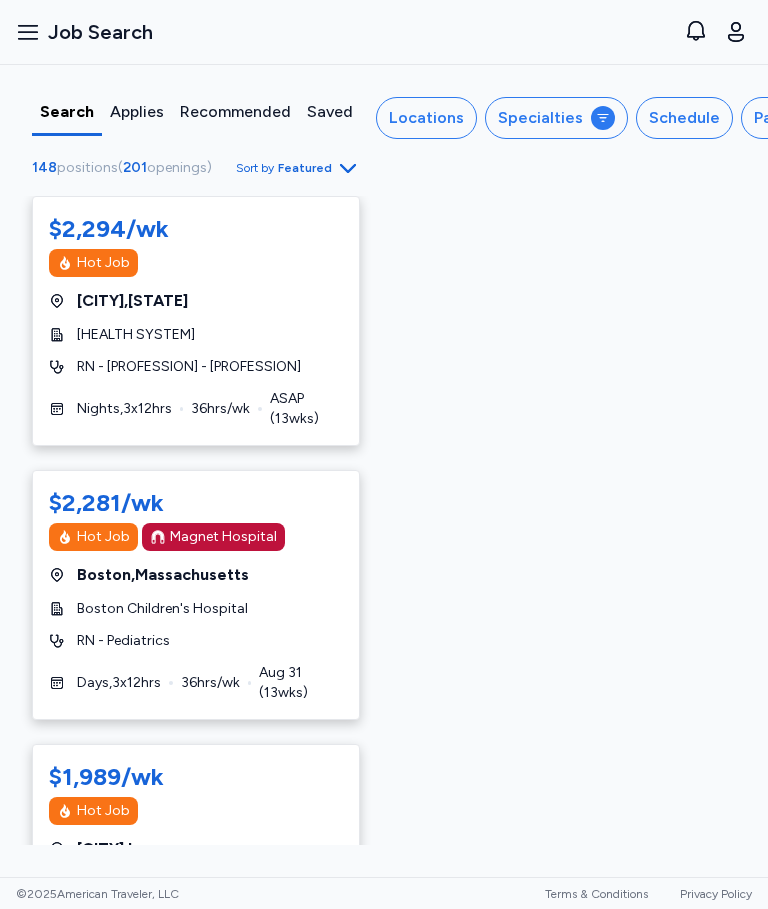click on "Schedule" at bounding box center [684, 118] 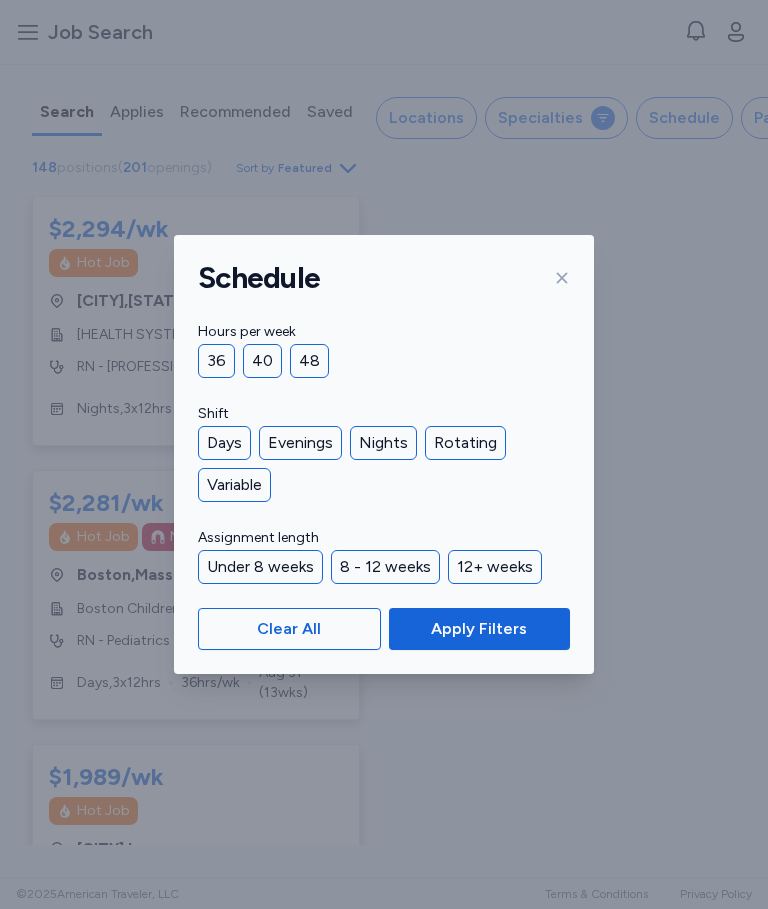 click on "36" at bounding box center (216, 361) 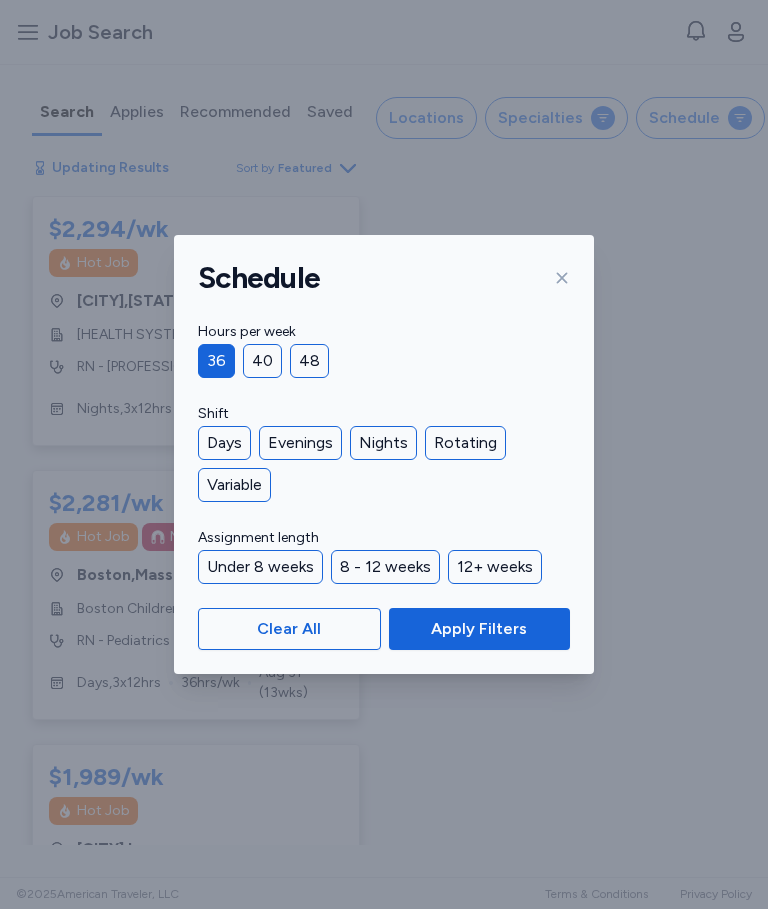 click on "Days" at bounding box center (224, 443) 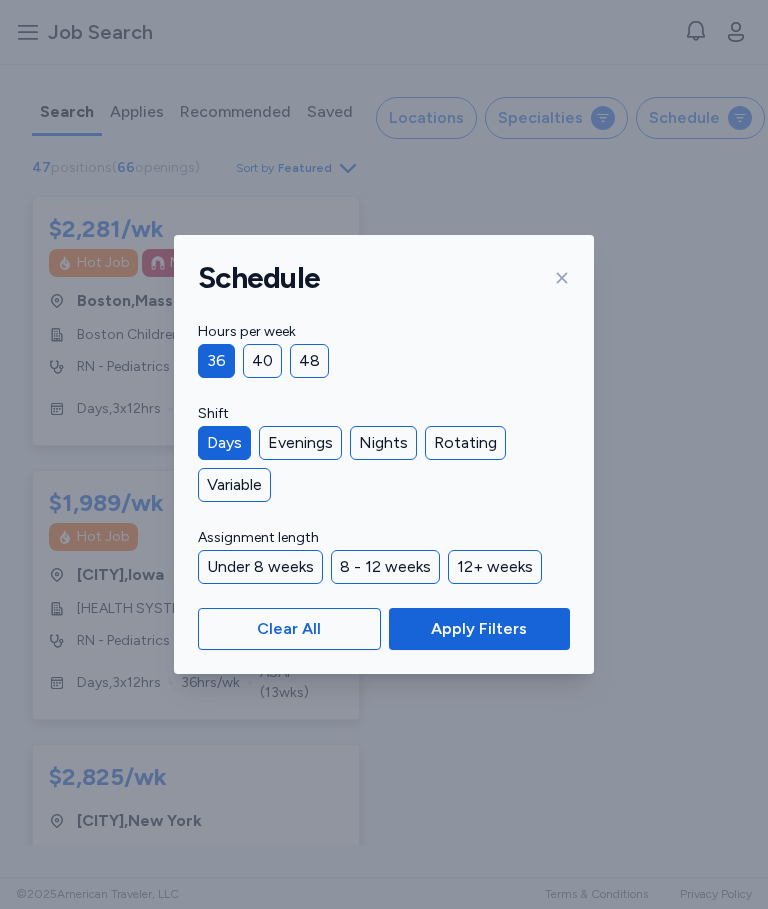 click on "Apply Filters" at bounding box center (479, 629) 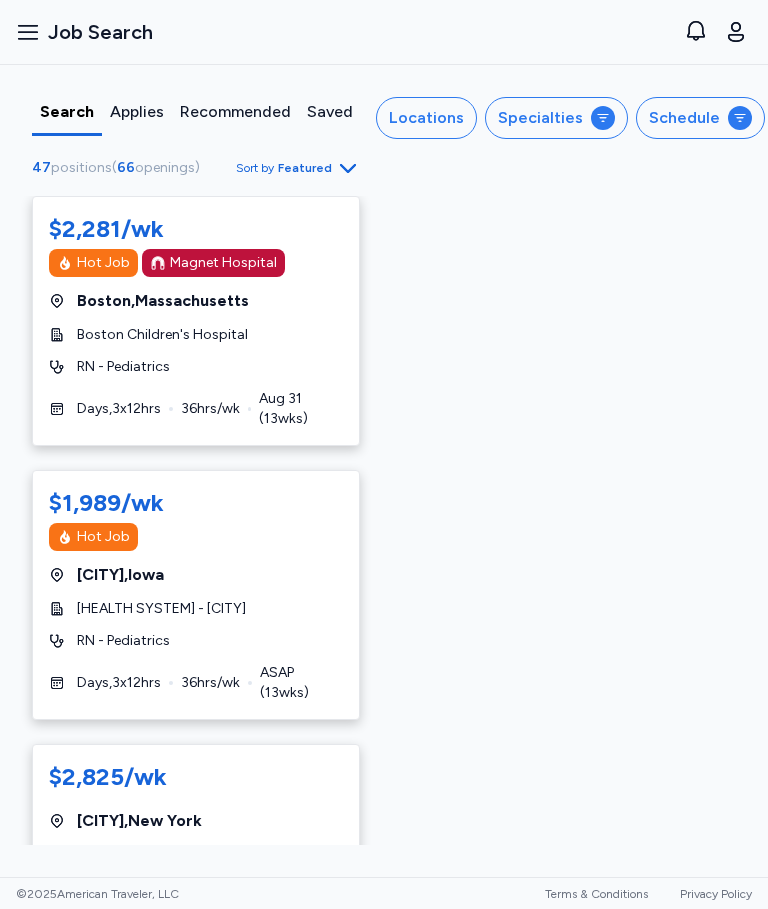 click on "Locations" at bounding box center [426, 118] 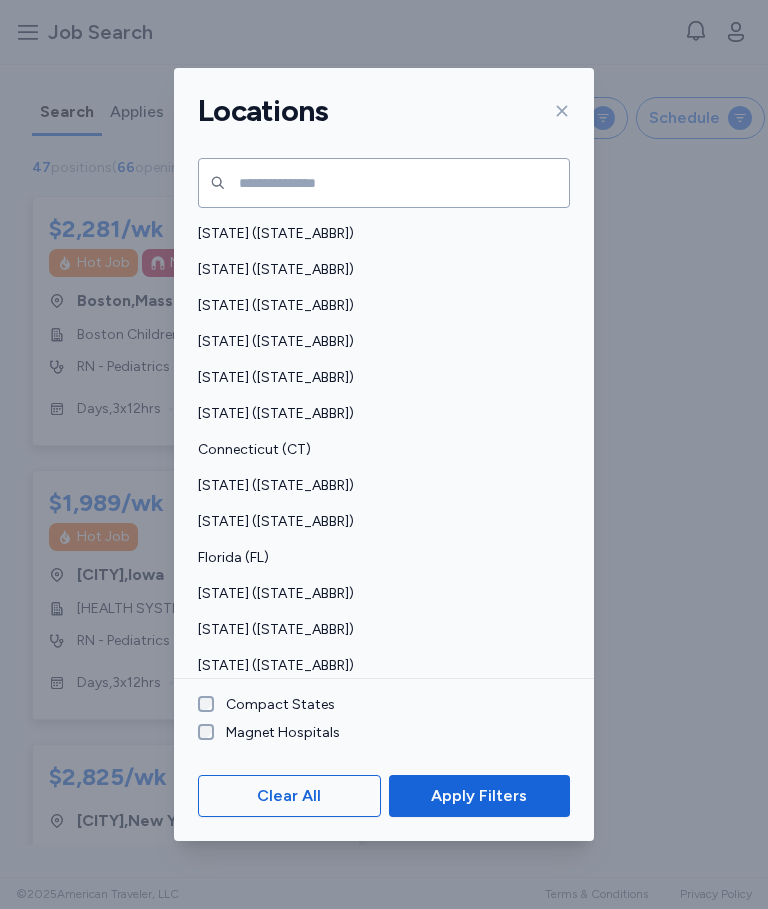 click on "Compact States" at bounding box center [274, 705] 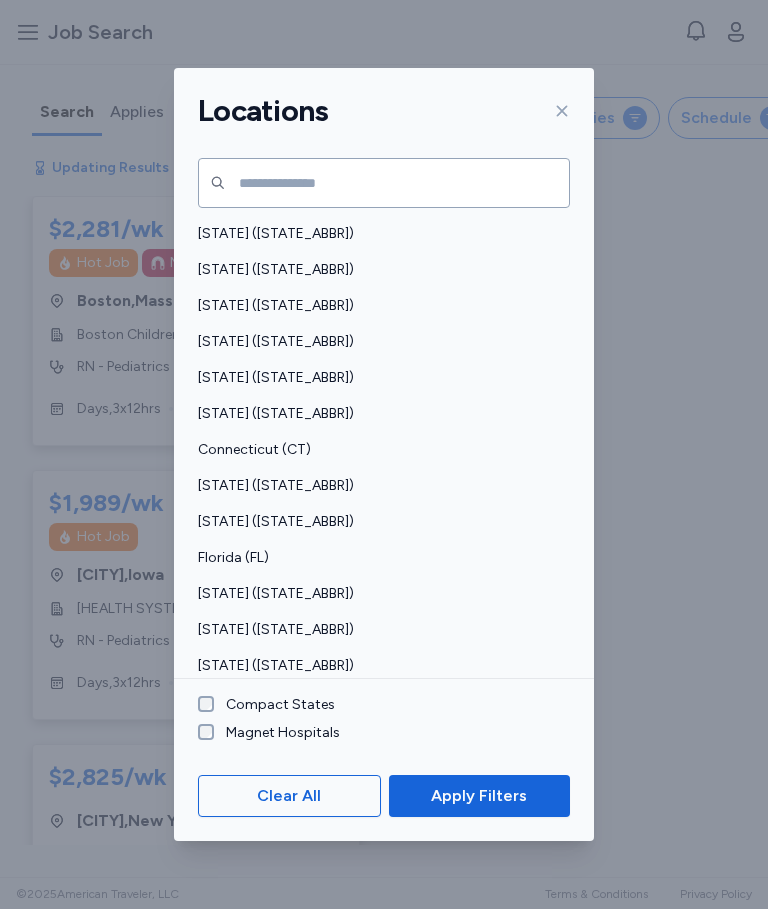 click on "Apply Filters" at bounding box center (479, 796) 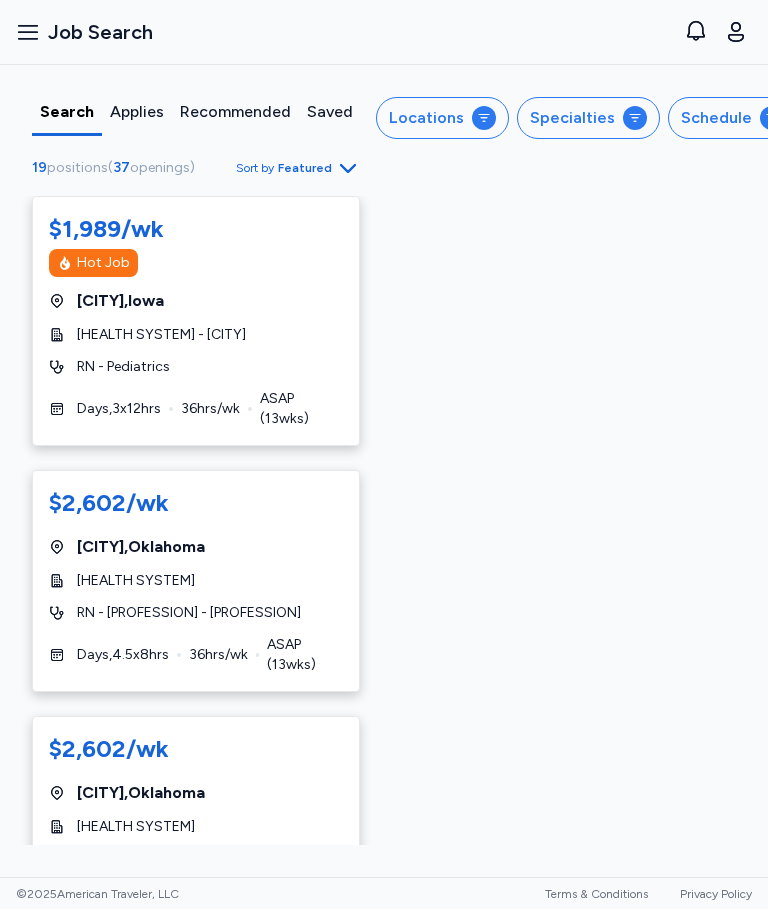 scroll, scrollTop: 44, scrollLeft: 0, axis: vertical 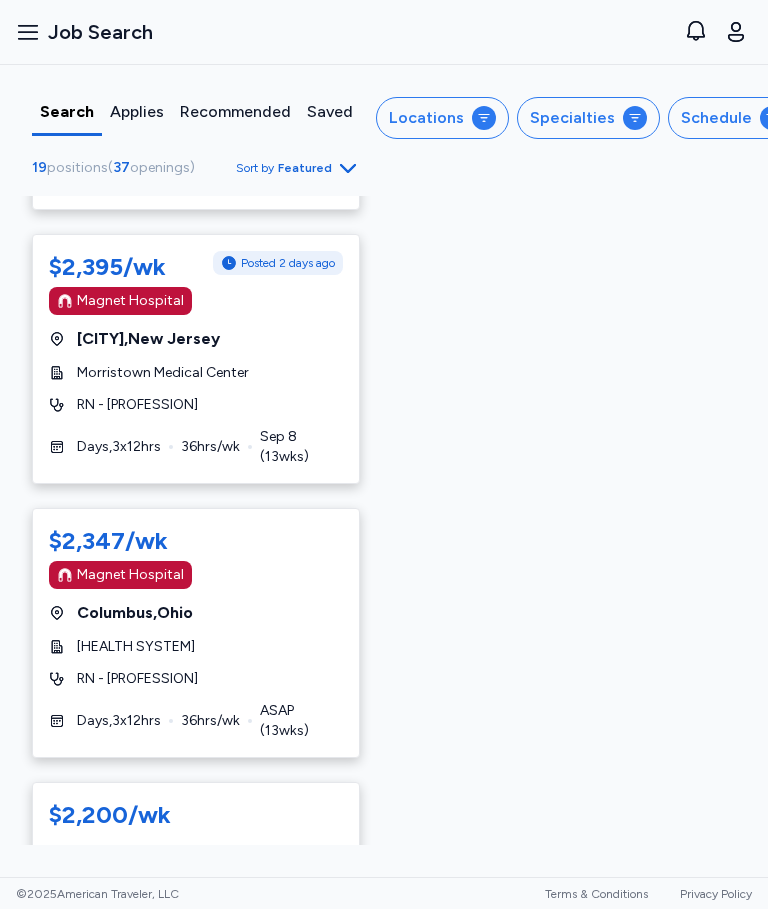 click on "Specialties" at bounding box center (572, 118) 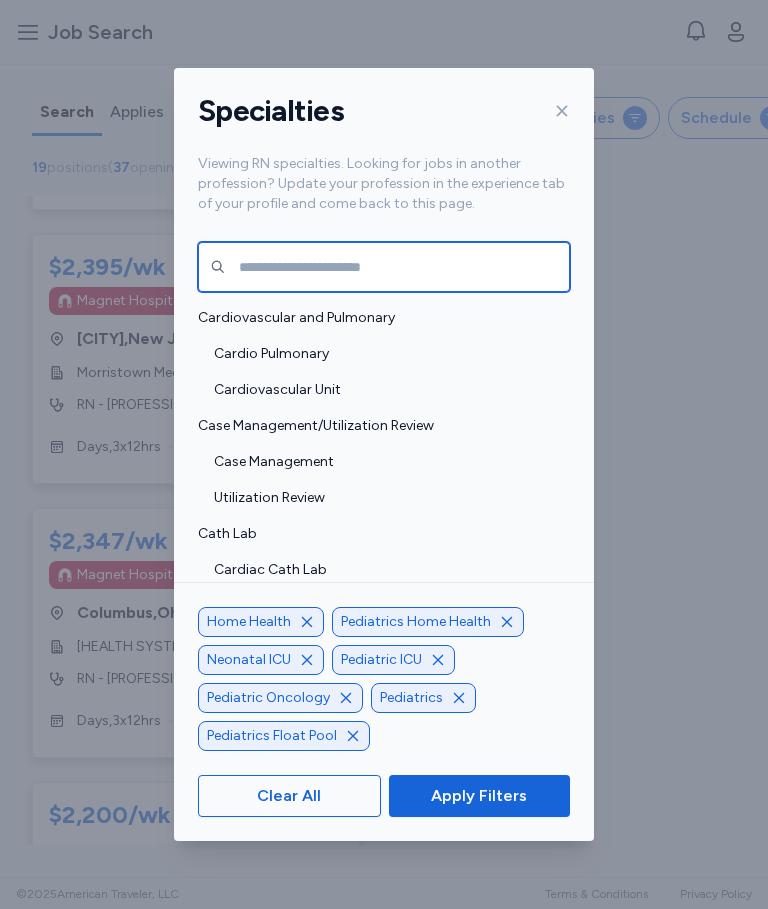 click at bounding box center [384, 267] 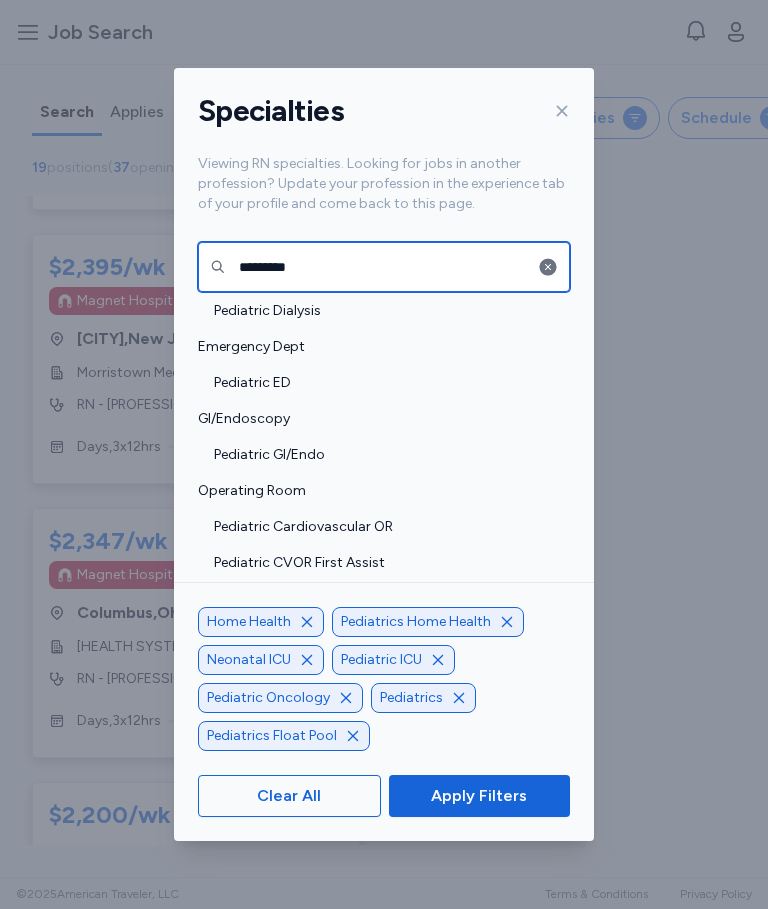 scroll, scrollTop: 154, scrollLeft: 0, axis: vertical 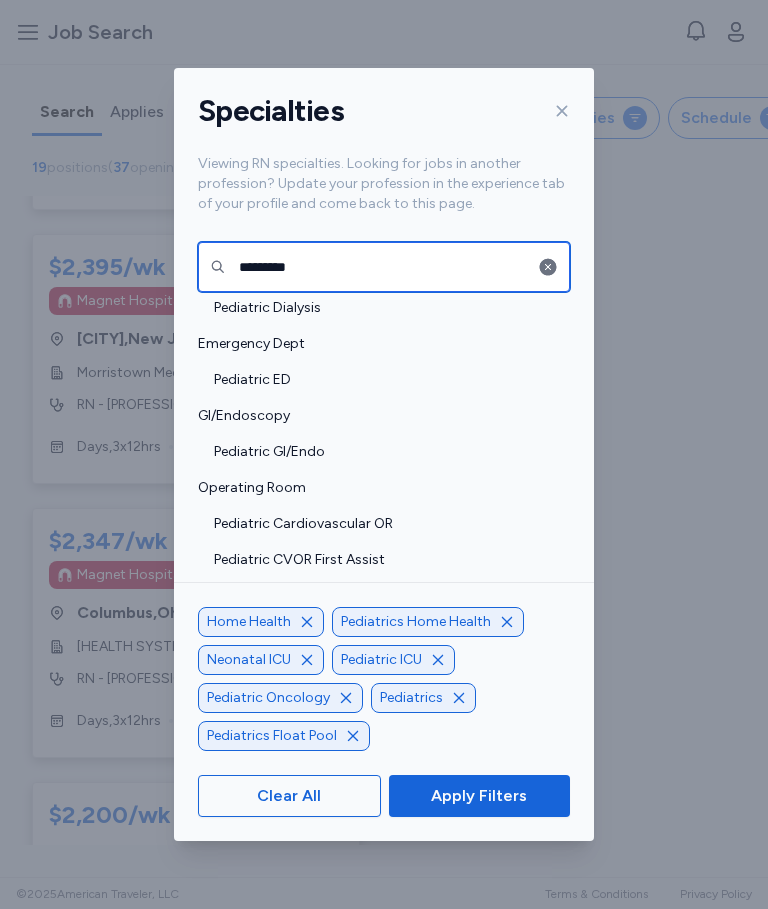 type on "*********" 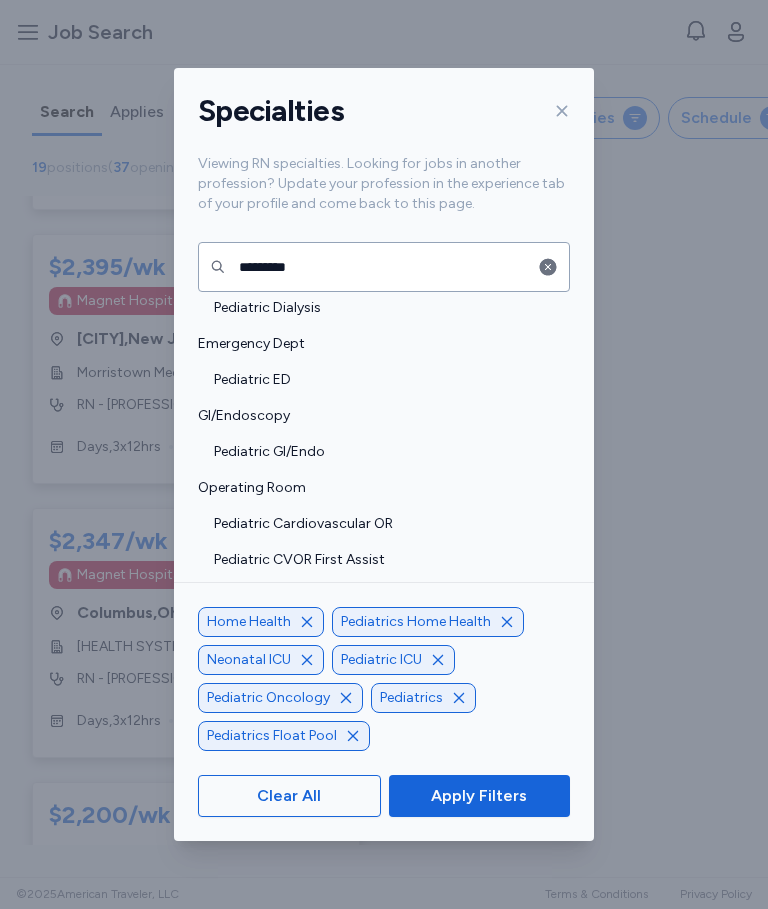 click on "Pediatric GI/Endo" at bounding box center [386, 452] 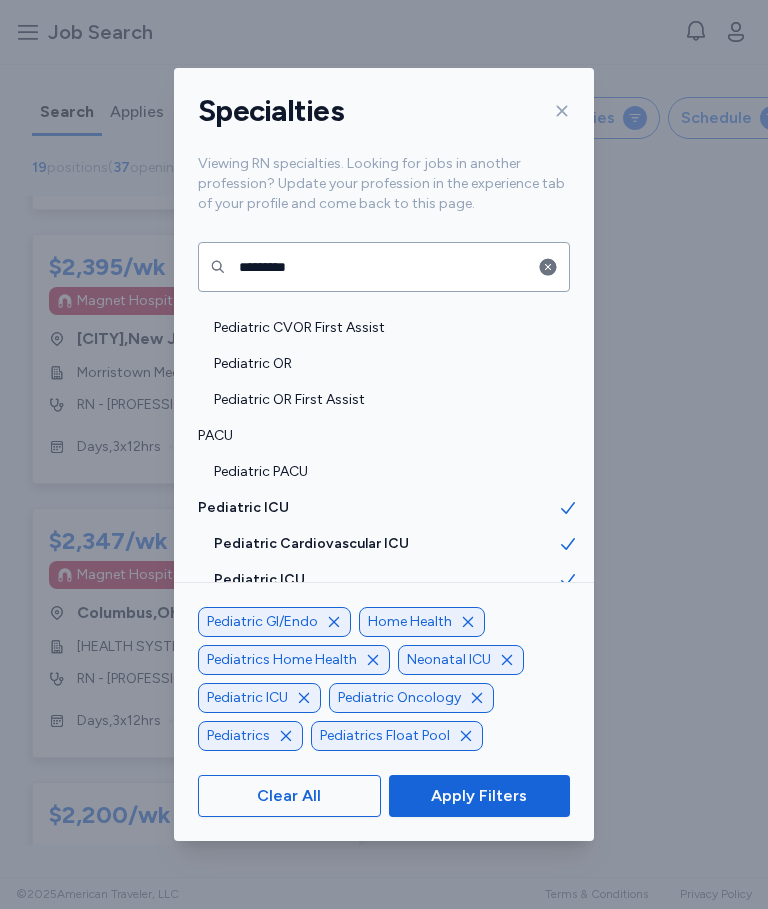 scroll, scrollTop: 386, scrollLeft: 0, axis: vertical 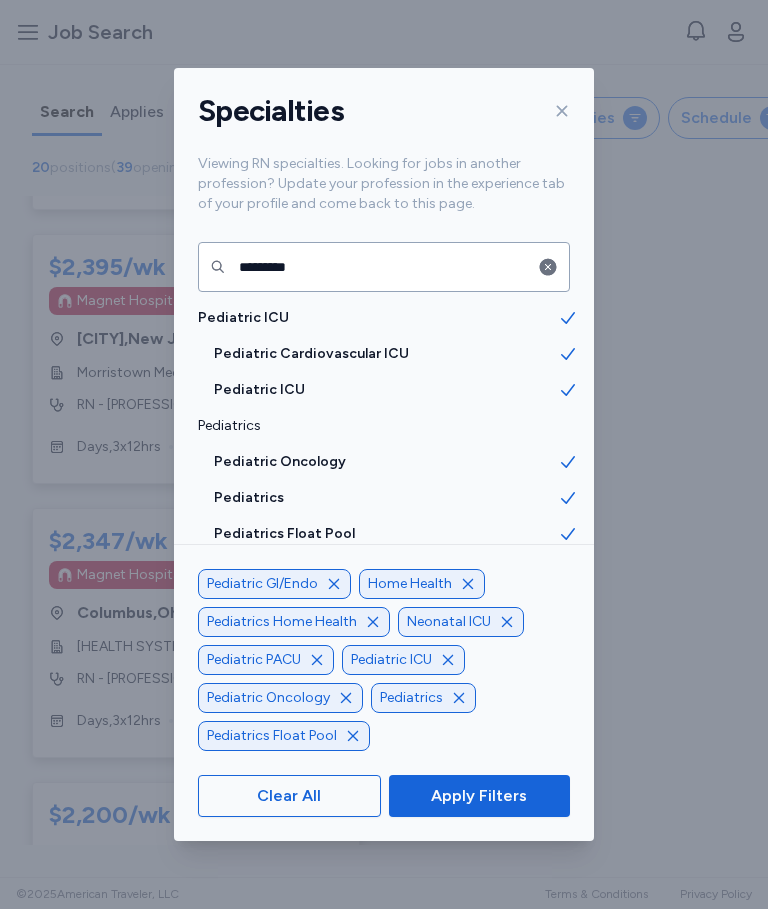 click on "Pediatric Oncology" at bounding box center [386, 462] 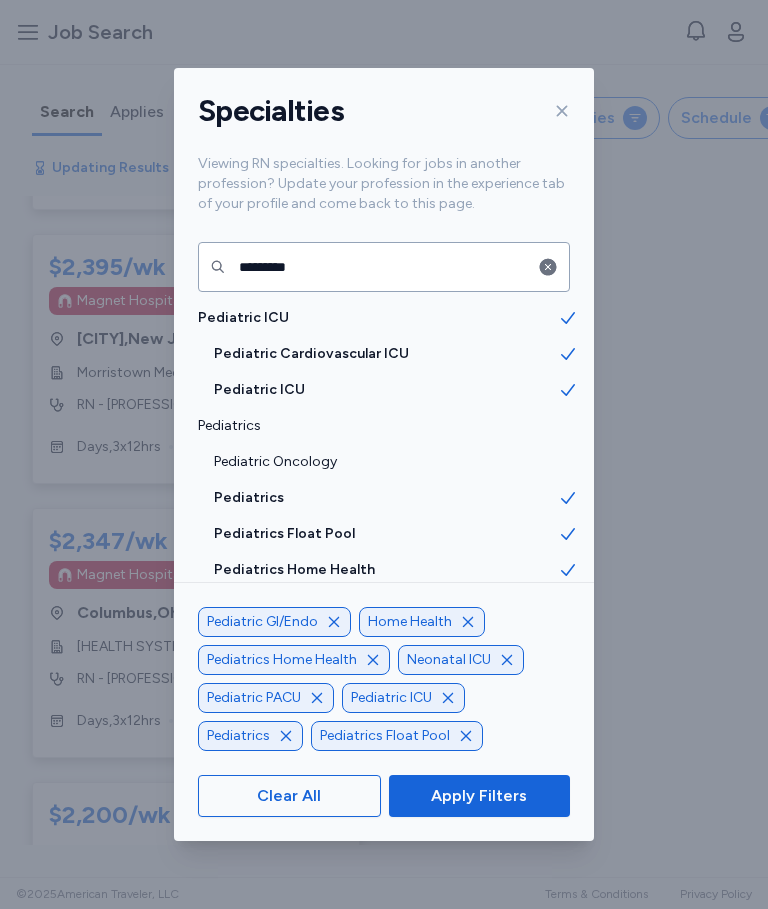 click on "Pediatrics Home Health" at bounding box center [386, 570] 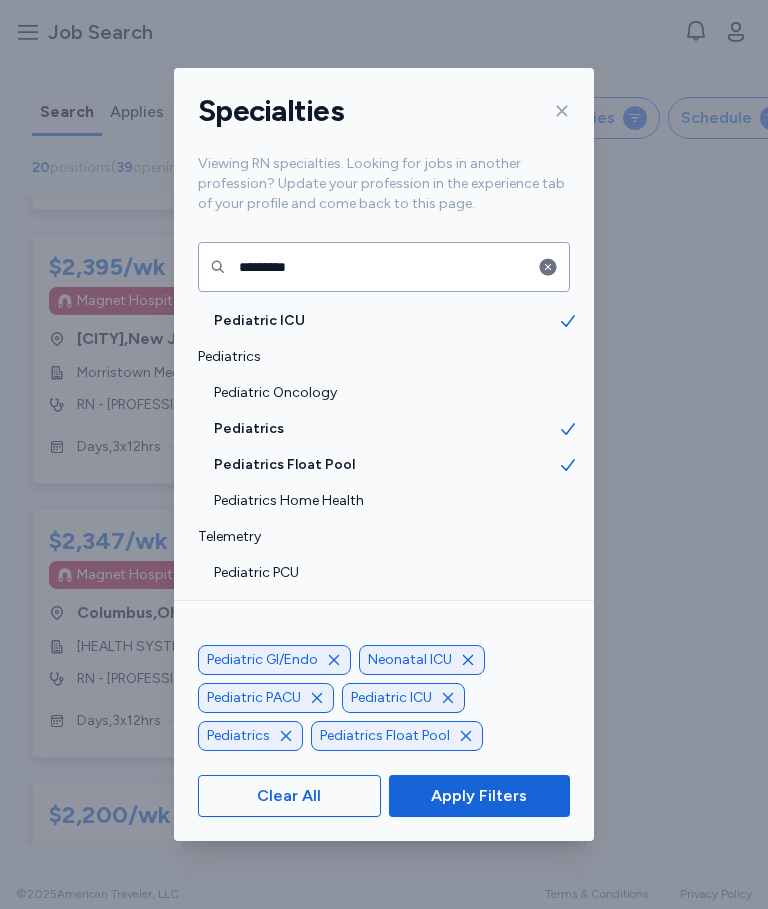 scroll, scrollTop: 644, scrollLeft: 0, axis: vertical 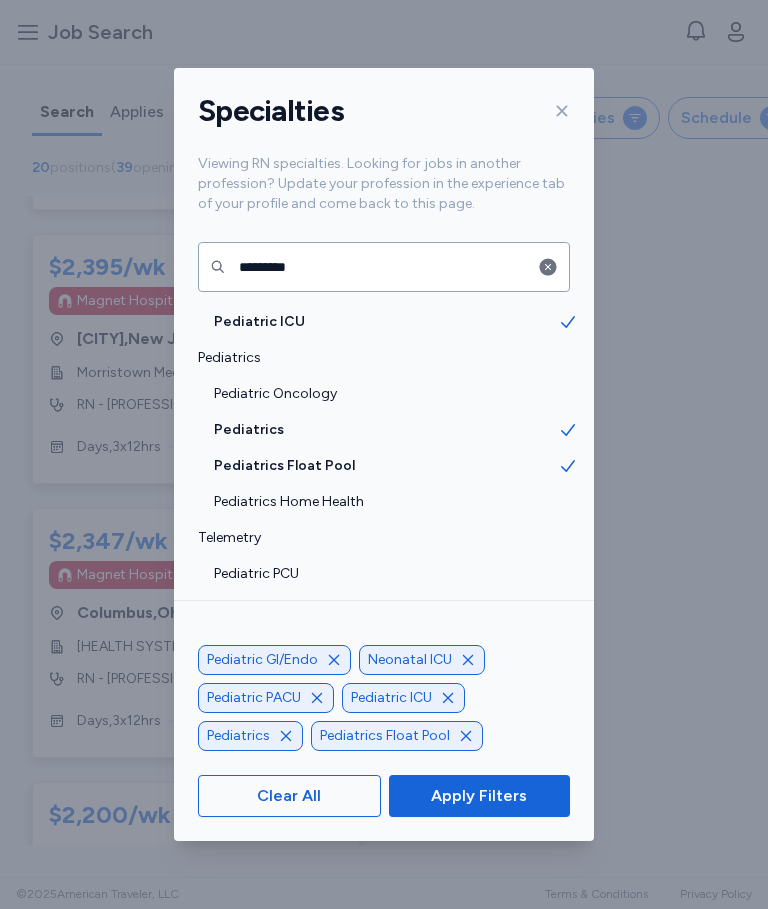 click on "Pediatric PCU" at bounding box center (386, 574) 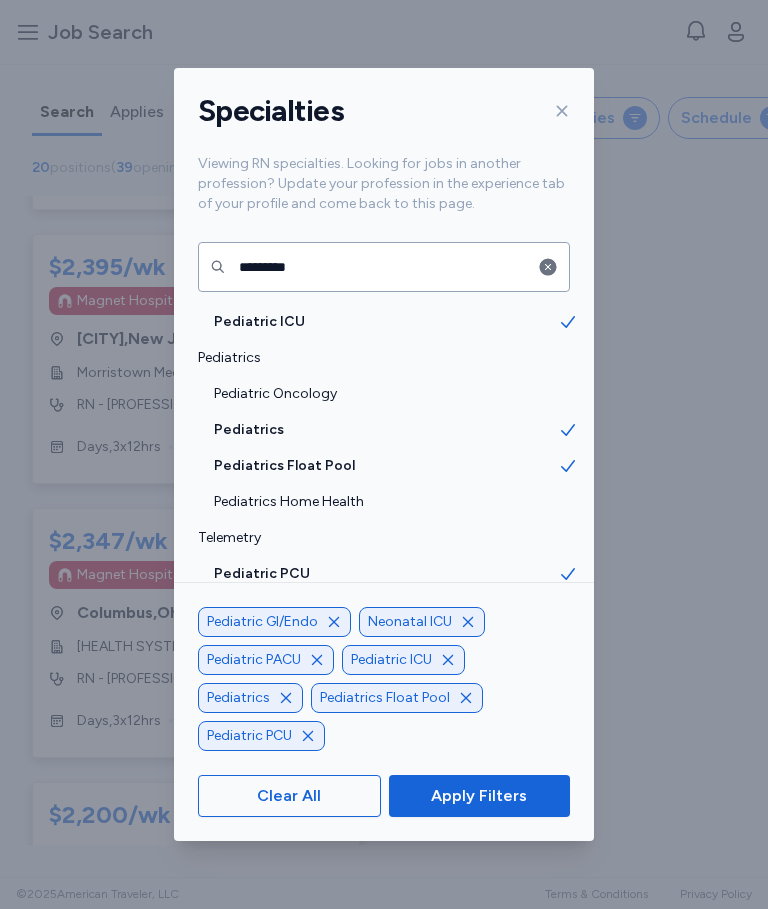 click on "Pediatric Stepdown" at bounding box center [386, 610] 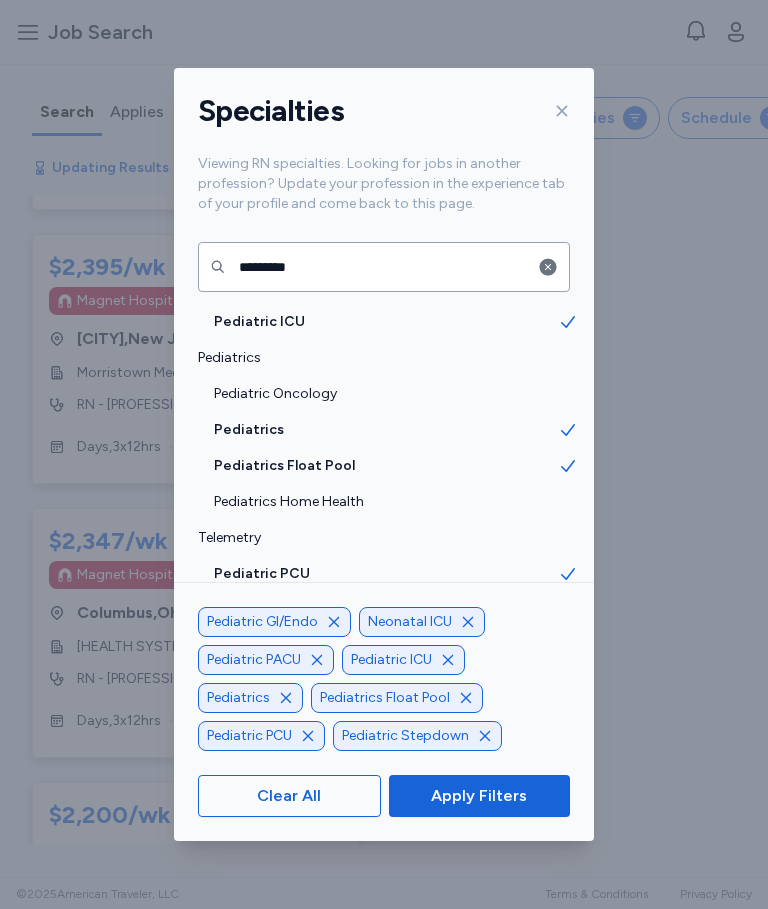 click on "Pediatric Tele" at bounding box center [386, 646] 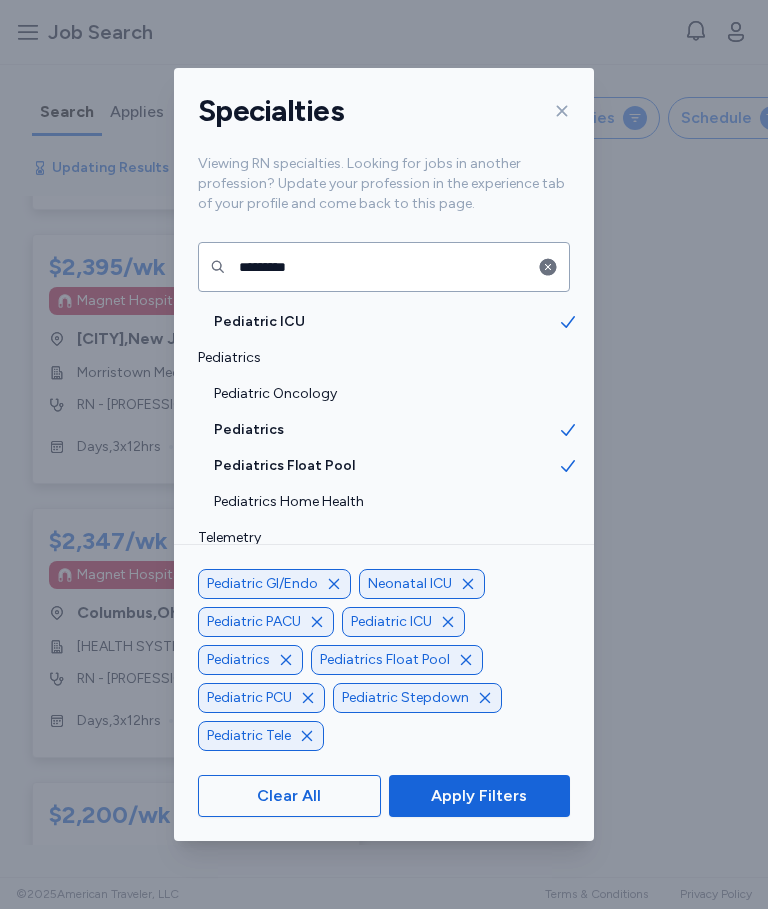 click on "Apply Filters" at bounding box center (479, 796) 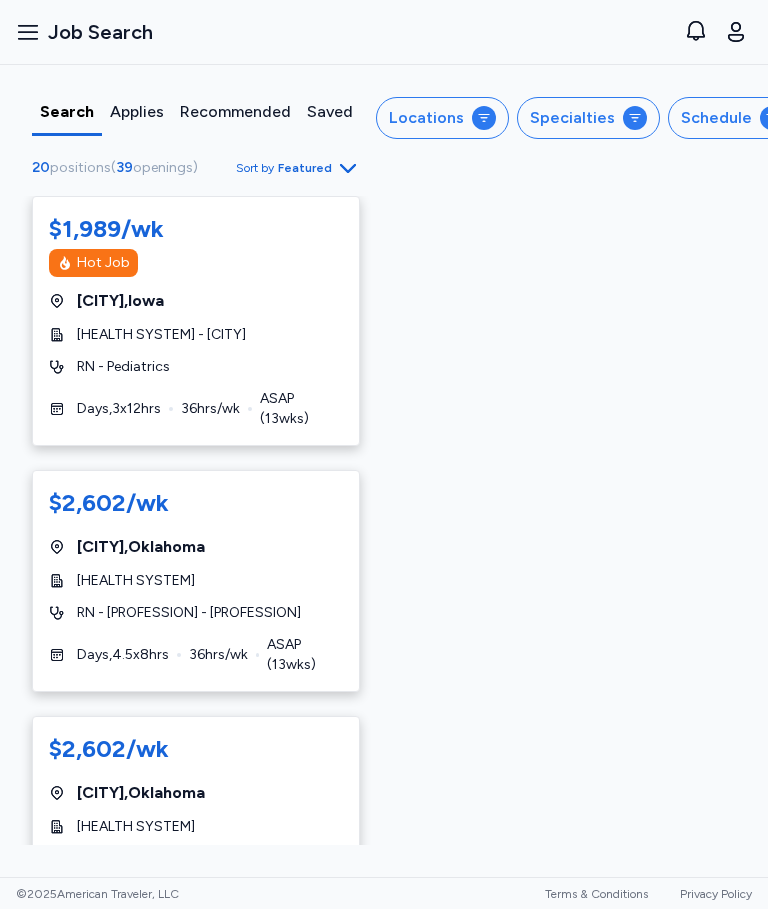 scroll, scrollTop: 0, scrollLeft: 0, axis: both 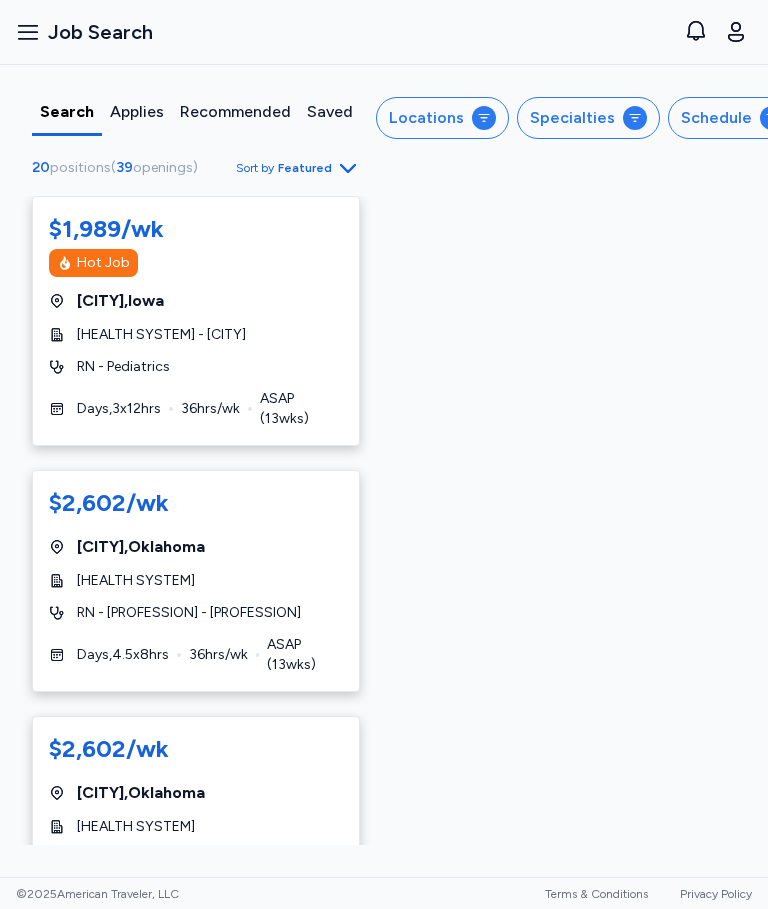 click on "Sort by Featured" at bounding box center (298, 168) 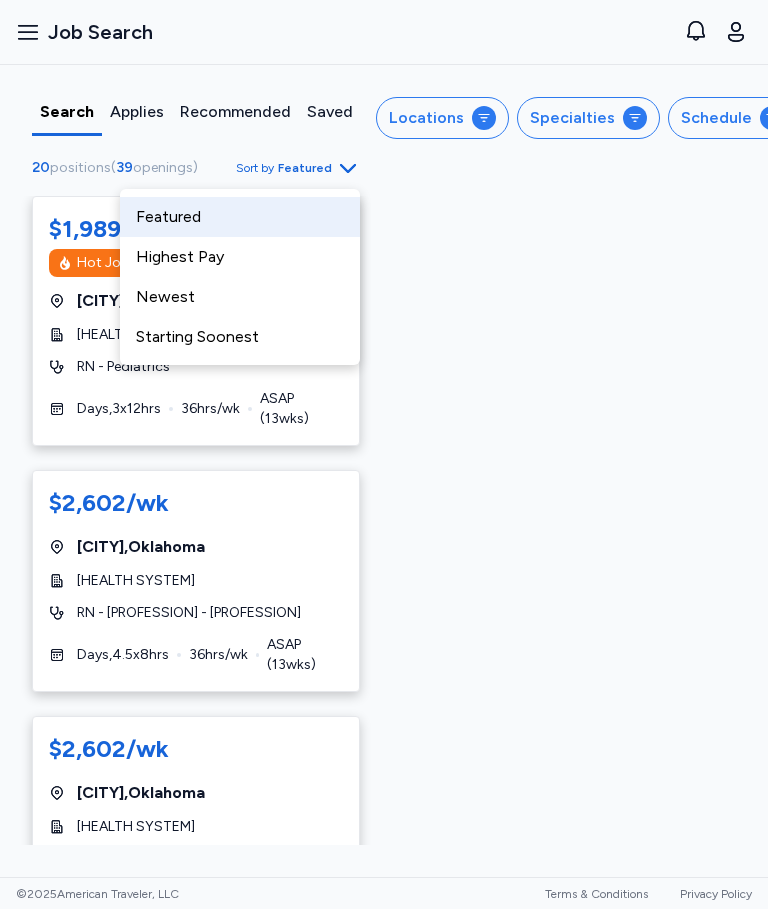 scroll, scrollTop: 0, scrollLeft: 0, axis: both 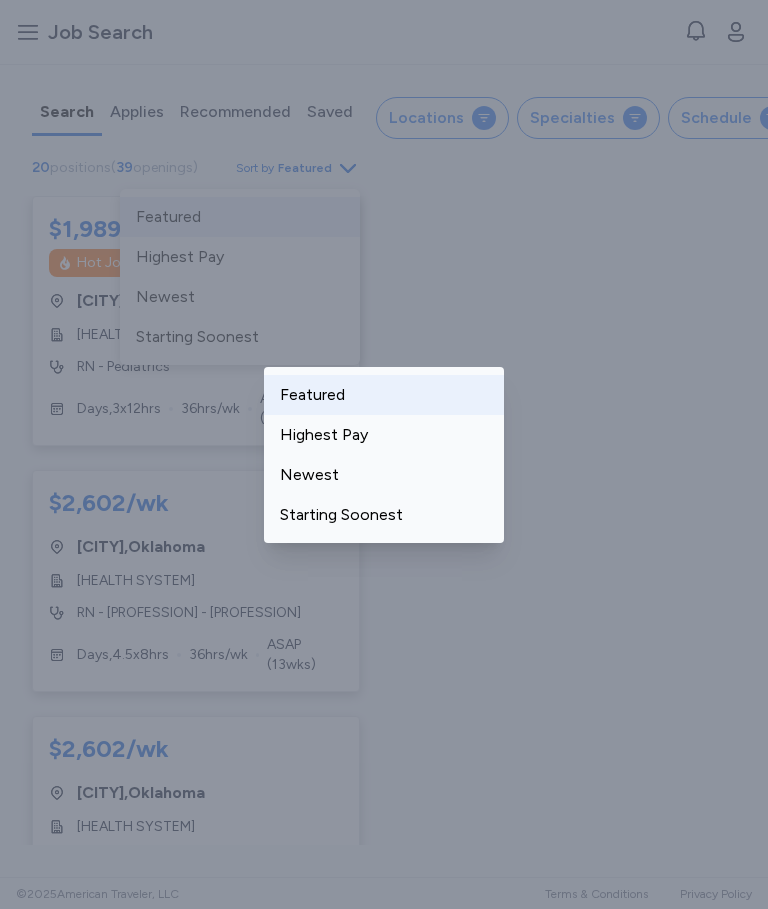 click on "Highest Pay" at bounding box center [384, 435] 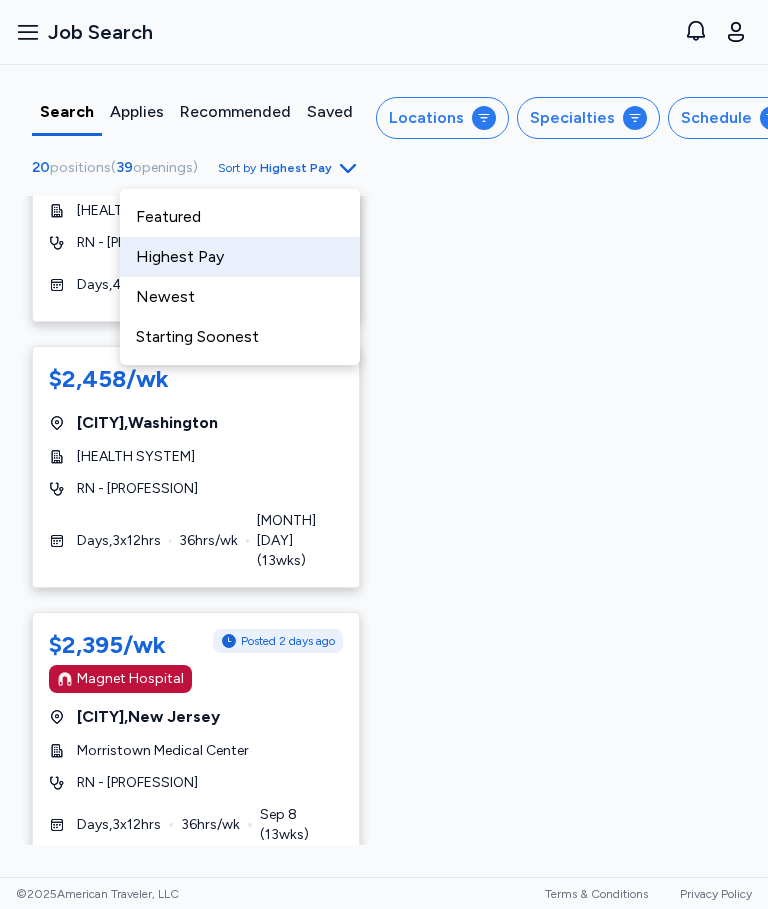 scroll, scrollTop: 343, scrollLeft: 0, axis: vertical 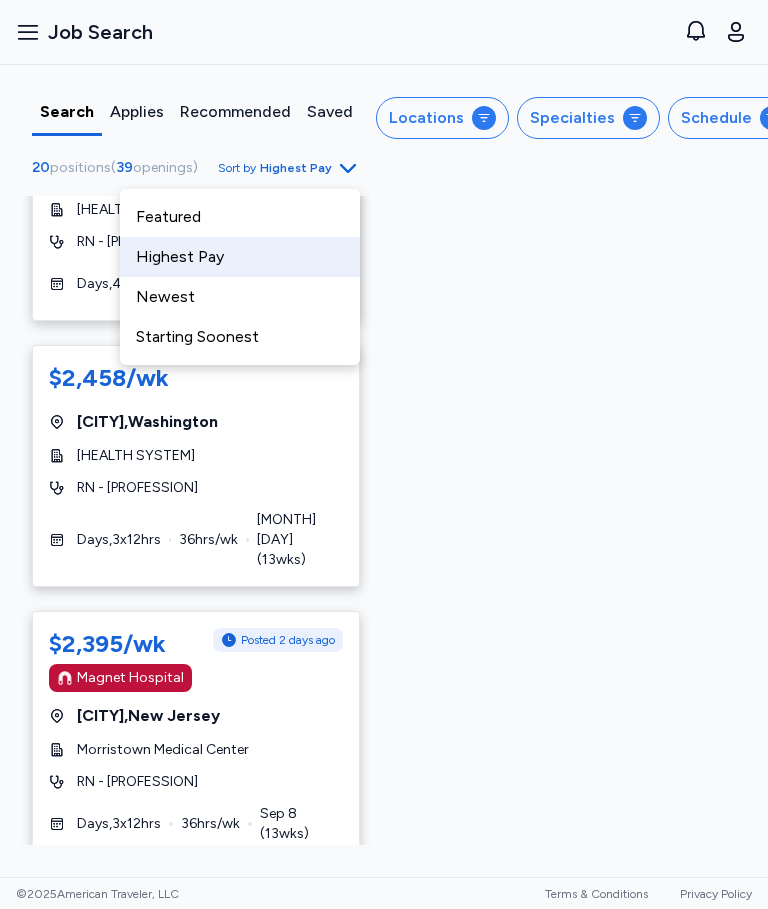 click 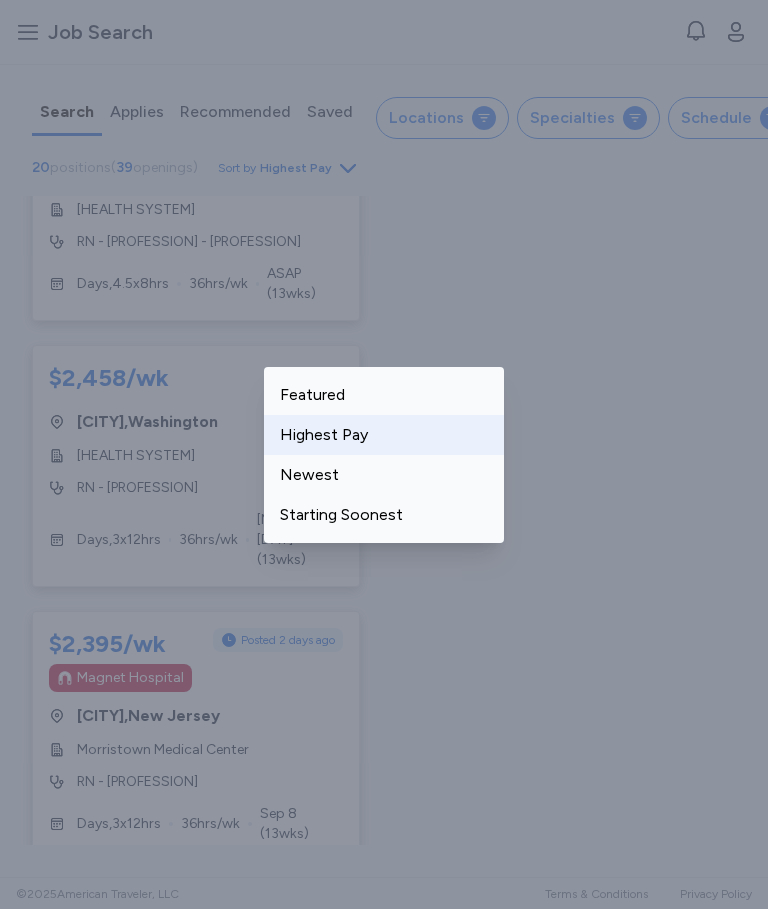 click on "Highest Pay" at bounding box center (384, 435) 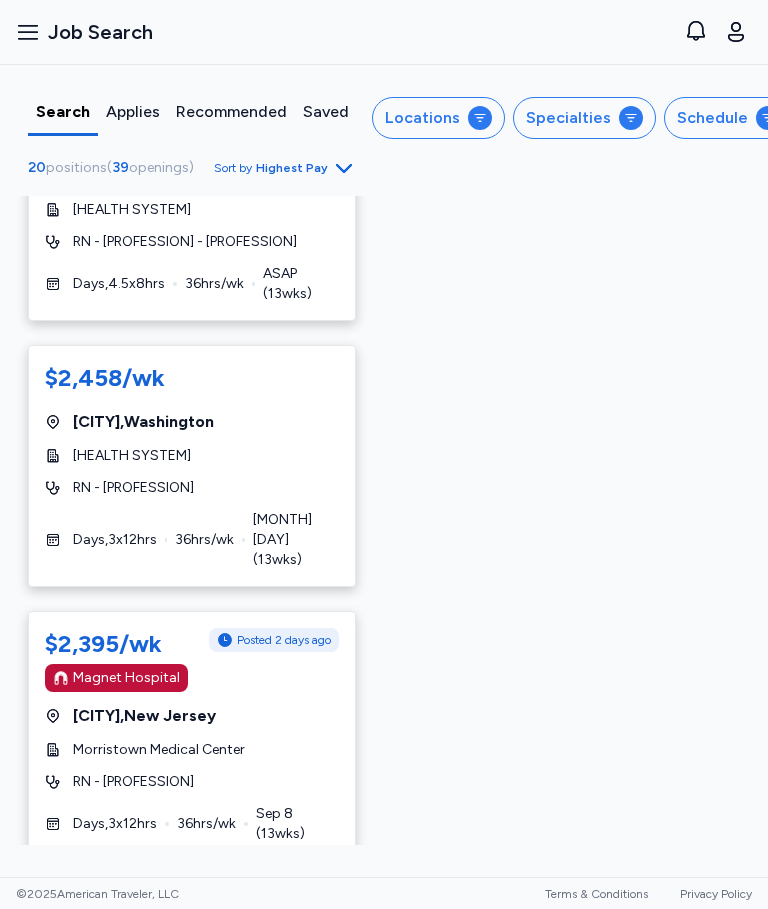 scroll, scrollTop: 44, scrollLeft: 5, axis: both 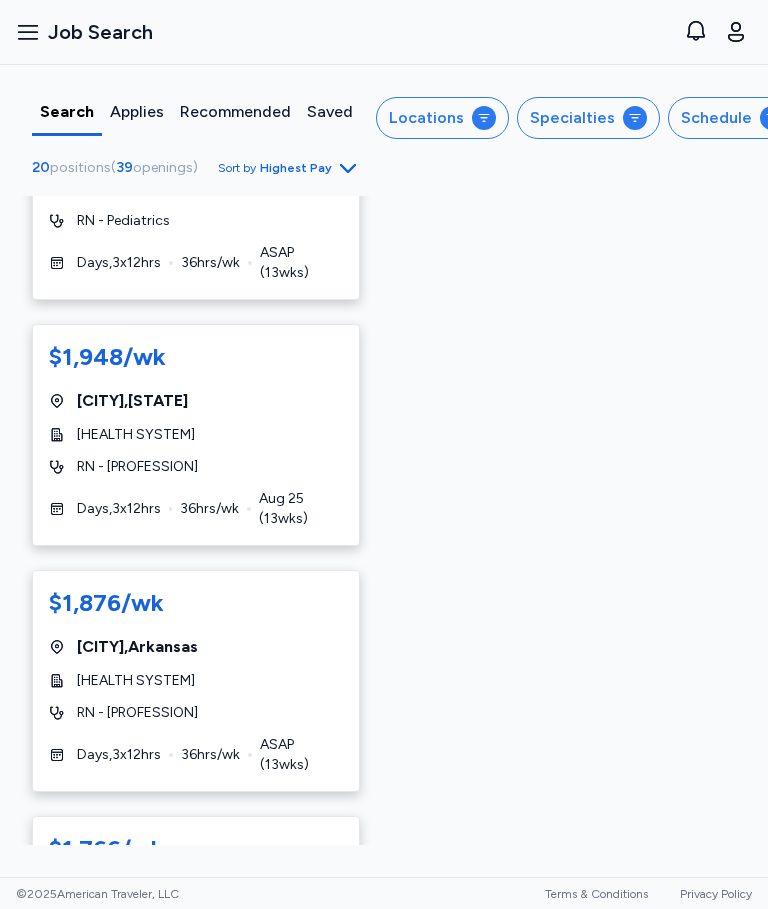 click on "Schedule" at bounding box center [716, 118] 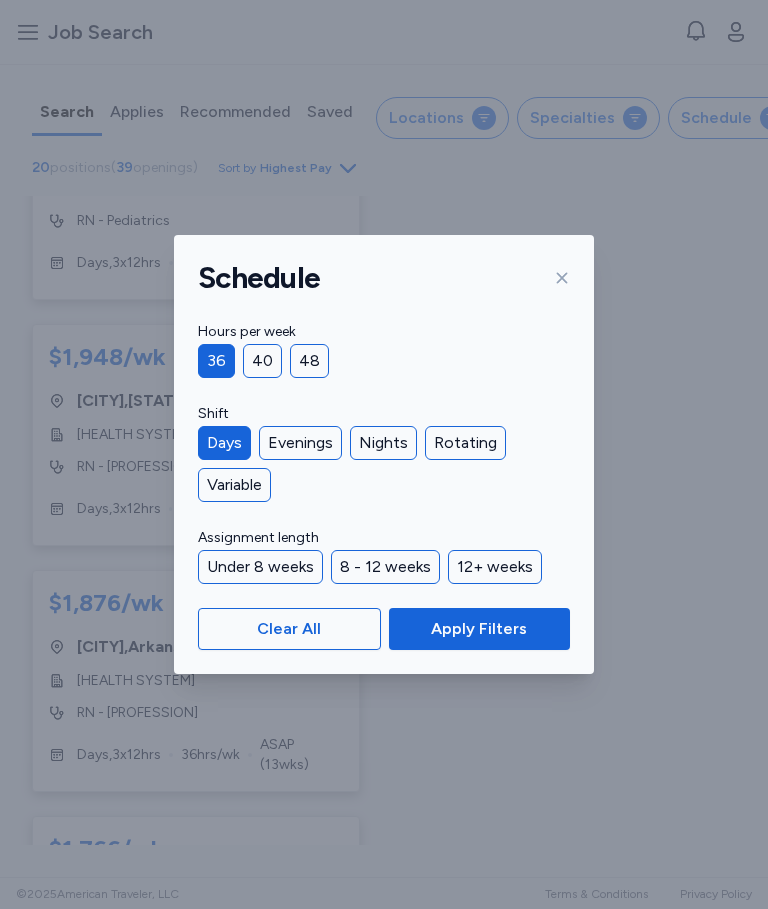 click on "Days" at bounding box center (224, 443) 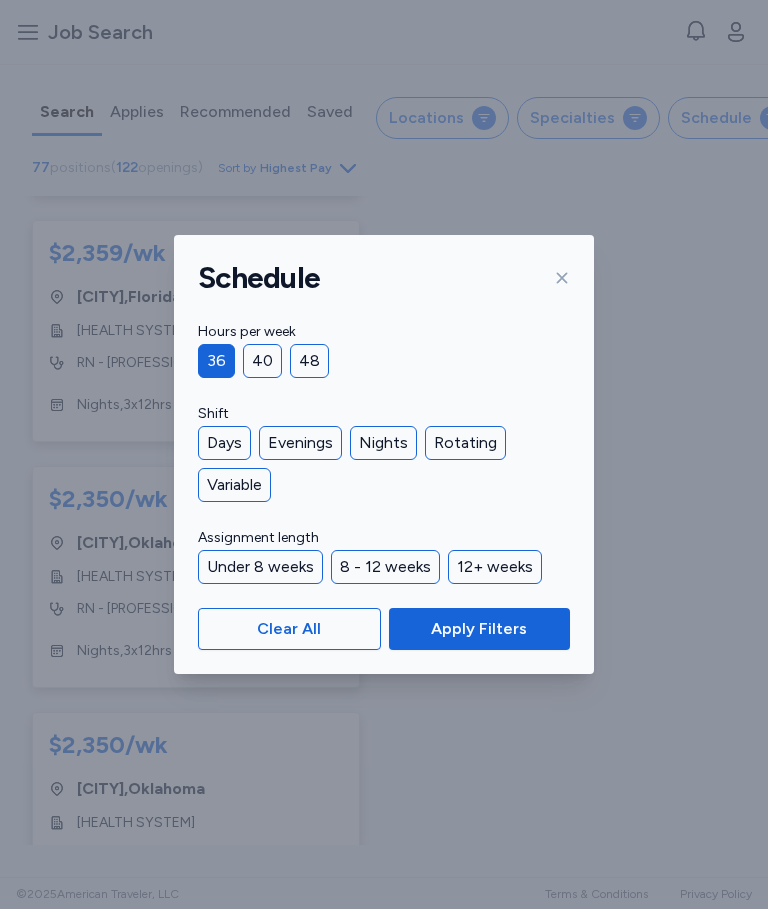click on "Apply Filters" at bounding box center (479, 629) 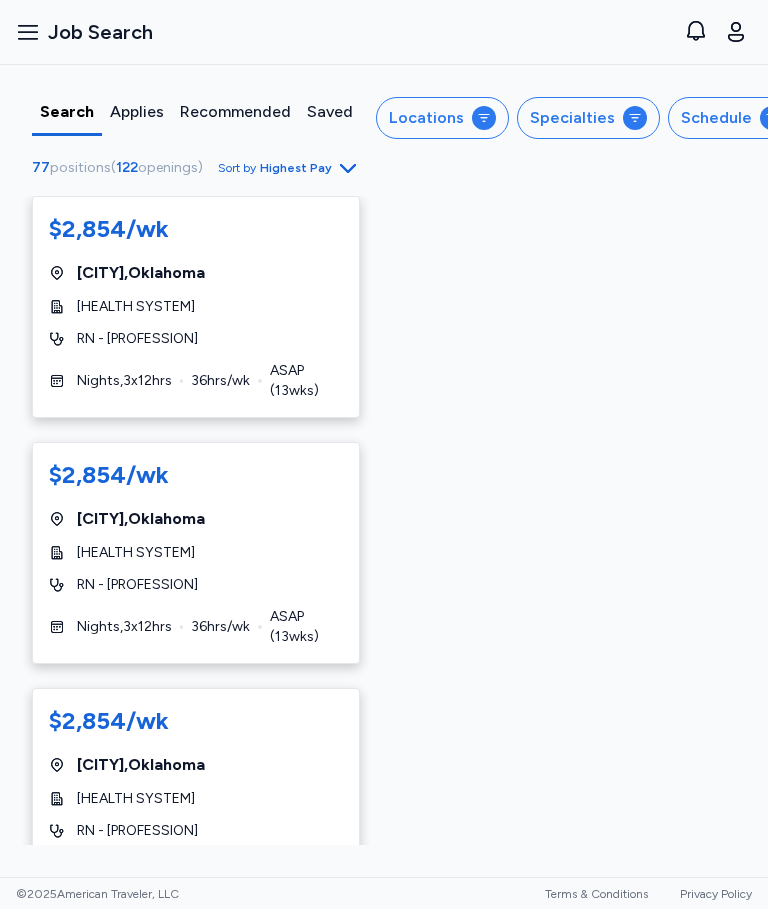 scroll, scrollTop: 0, scrollLeft: 0, axis: both 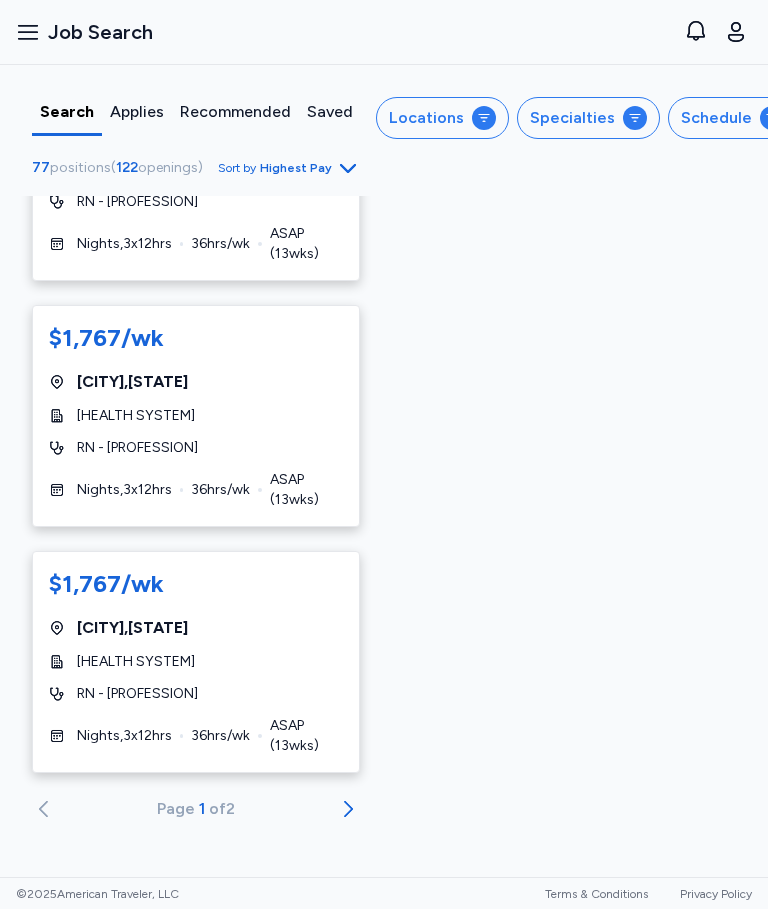 click 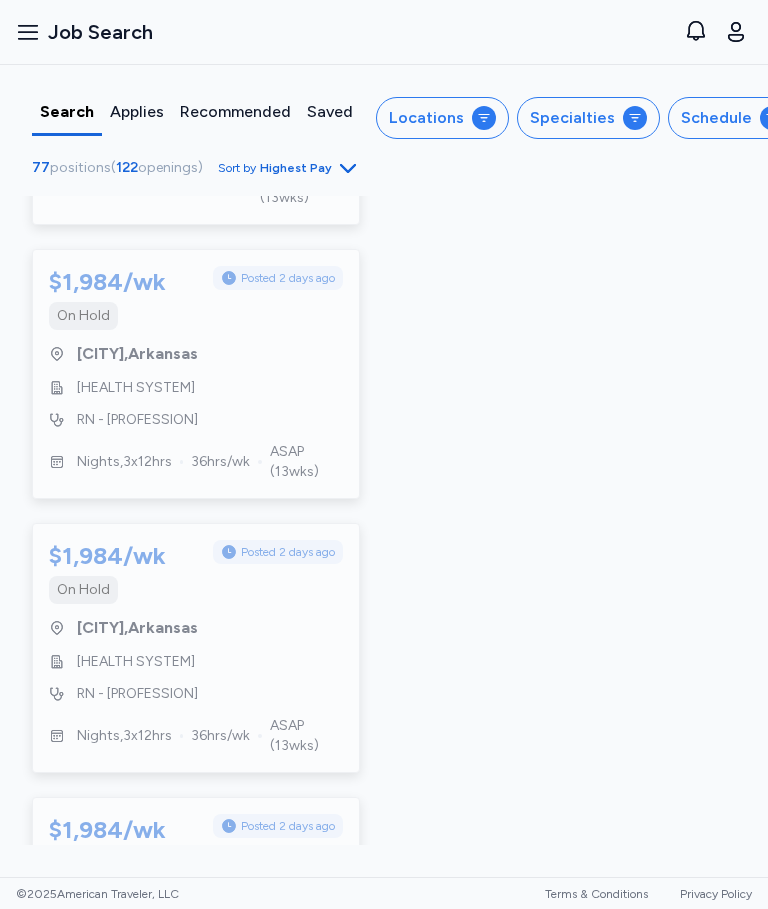 scroll, scrollTop: 3418, scrollLeft: 0, axis: vertical 